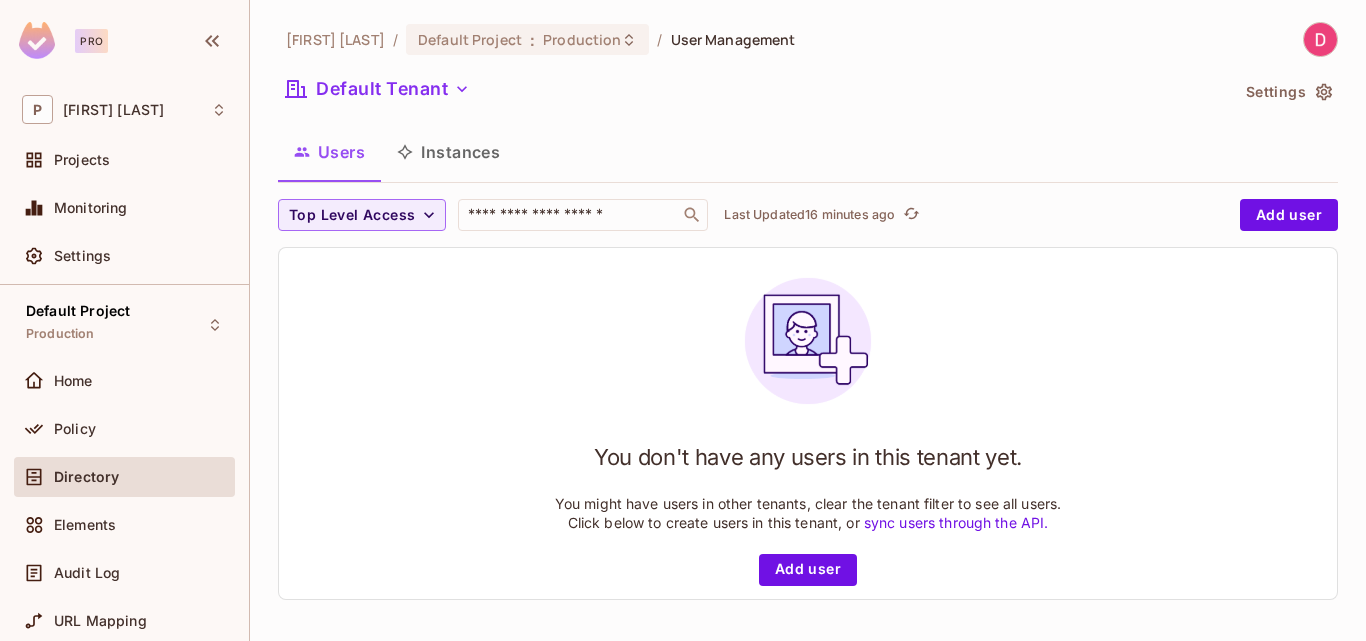 scroll, scrollTop: 0, scrollLeft: 0, axis: both 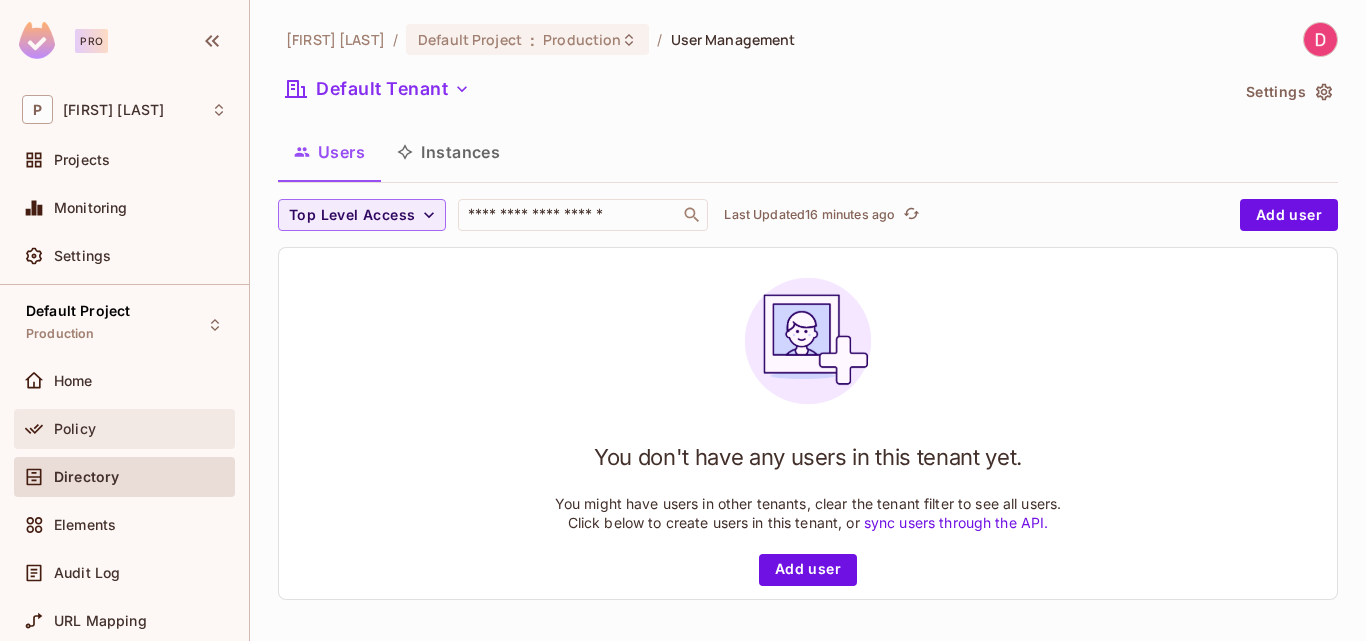 click on "Policy" at bounding box center [124, 429] 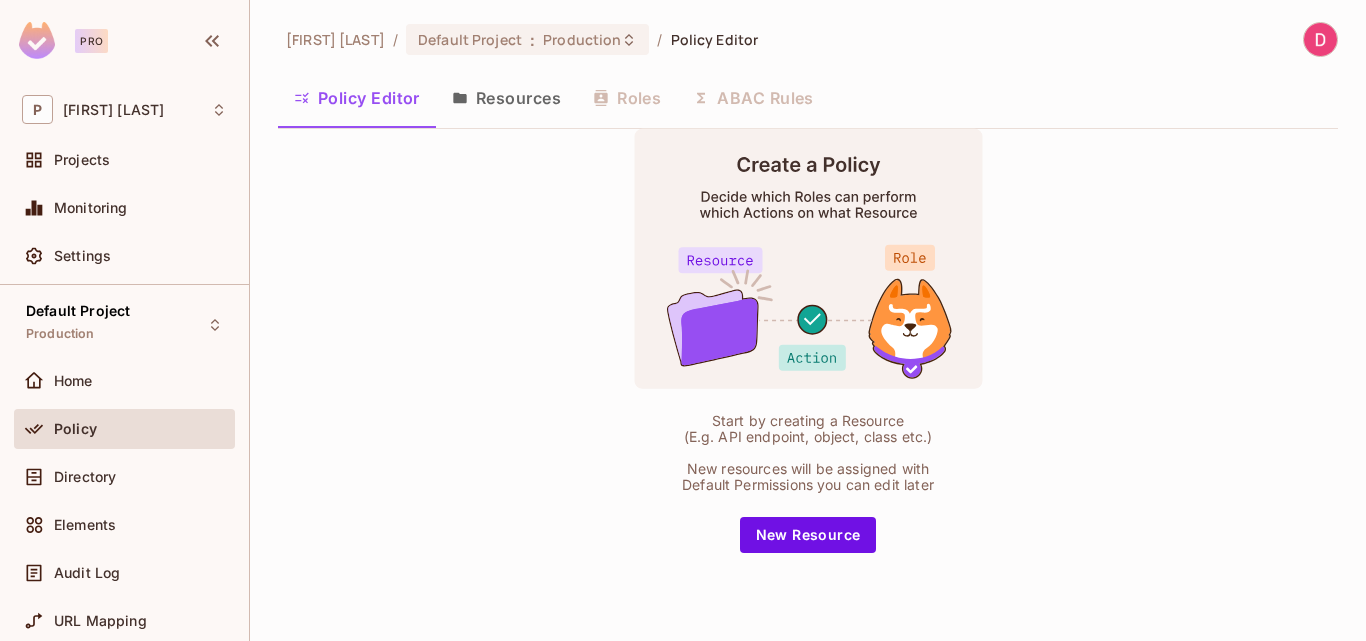 click on "Start by creating a Resource  (E.g. API endpoint, object, class etc.) New resources will be assigned with Default Permissions you can edit later New Resource" at bounding box center [808, 340] 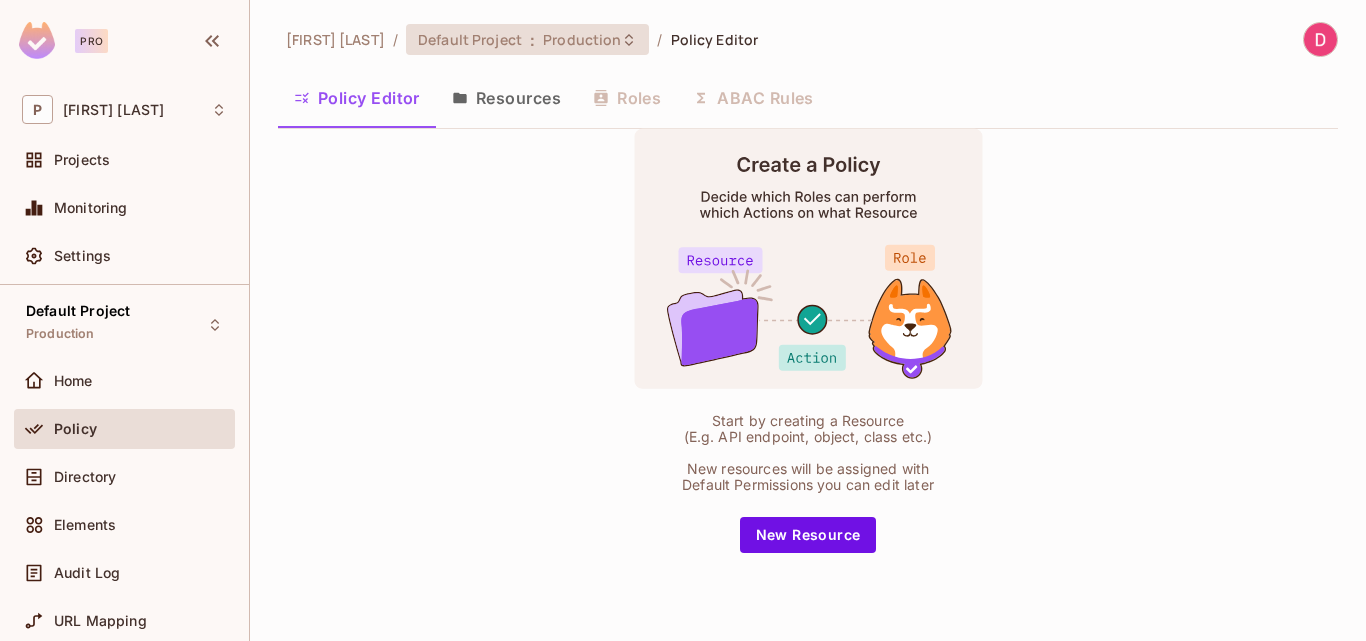 click on ":" at bounding box center (532, 40) 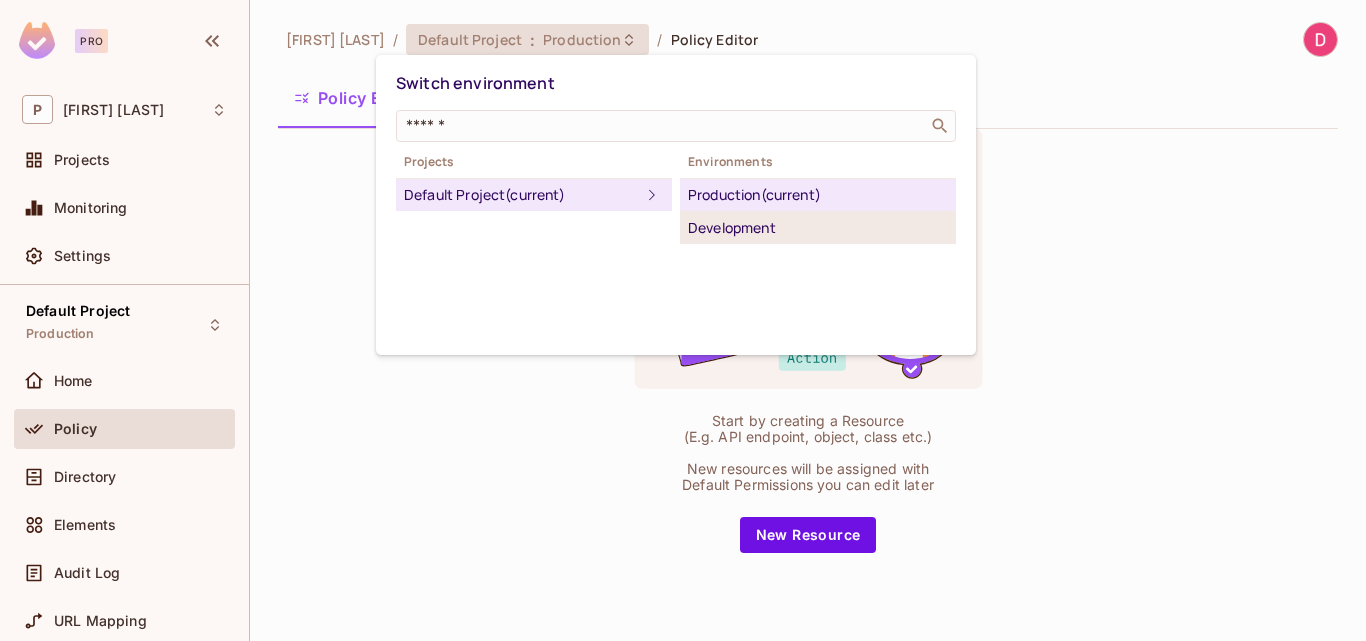 click on "Development" at bounding box center [818, 228] 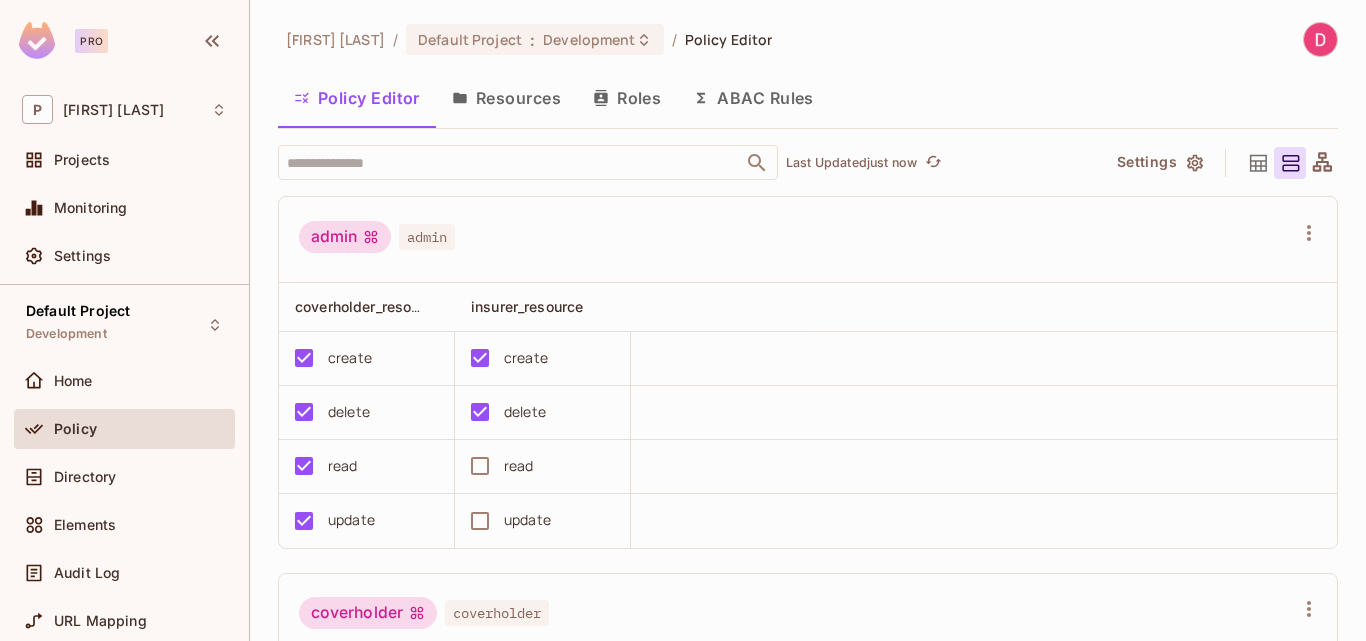 click on "ABAC Rules" at bounding box center (753, 98) 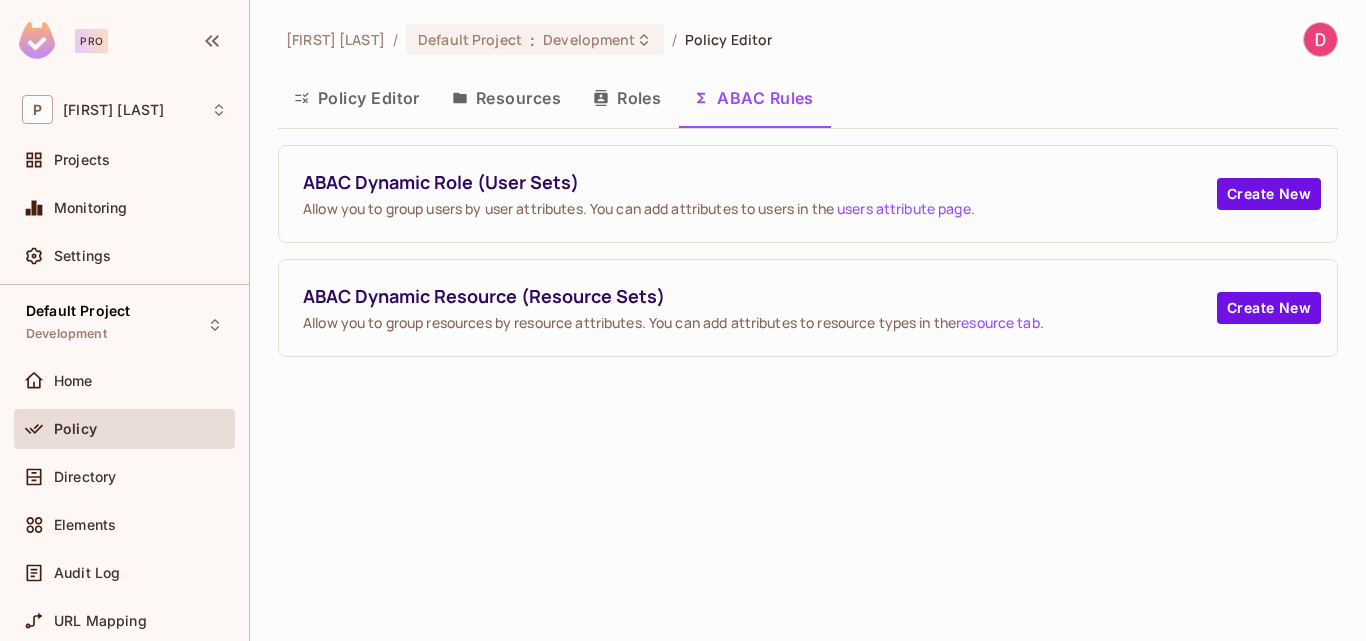 click on "users attribute page" at bounding box center (904, 208) 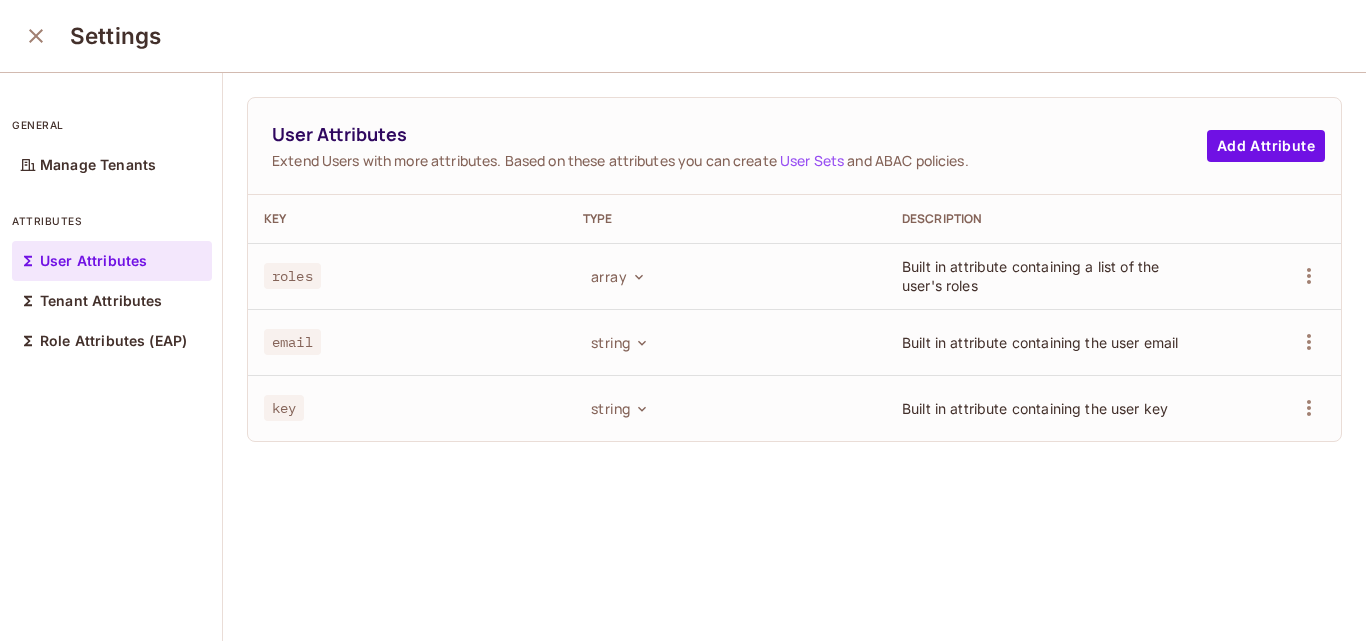 scroll, scrollTop: 0, scrollLeft: 0, axis: both 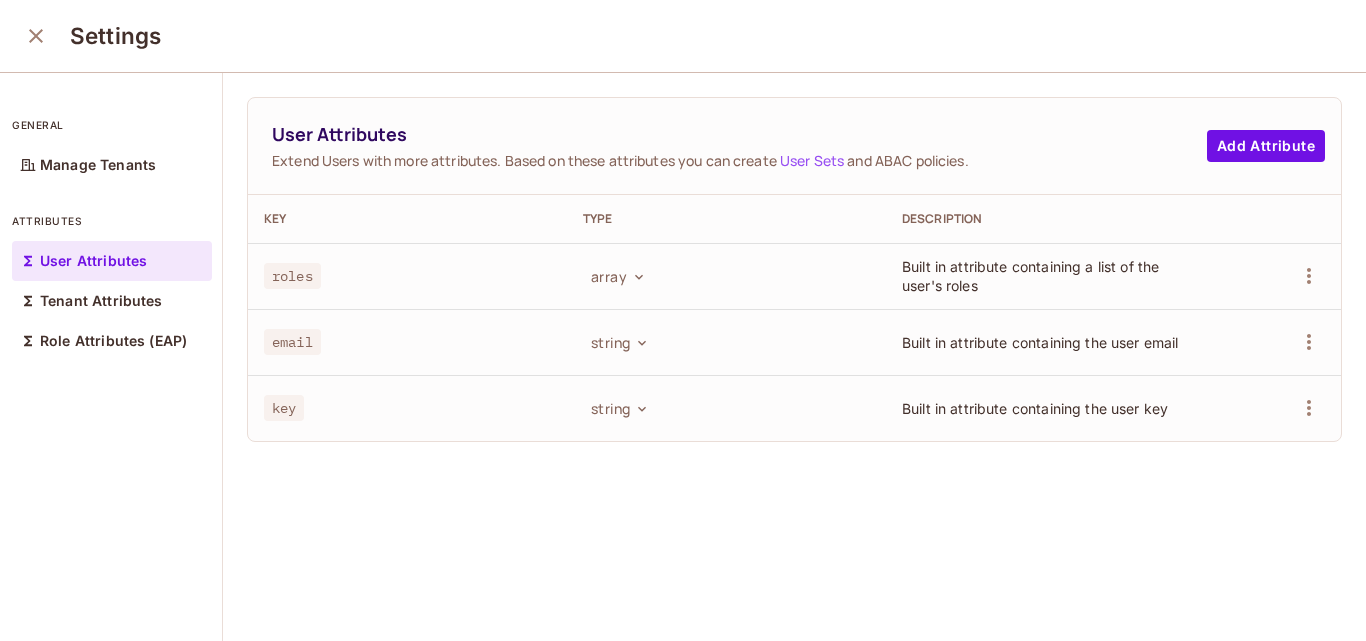 click on "array" at bounding box center (726, 276) 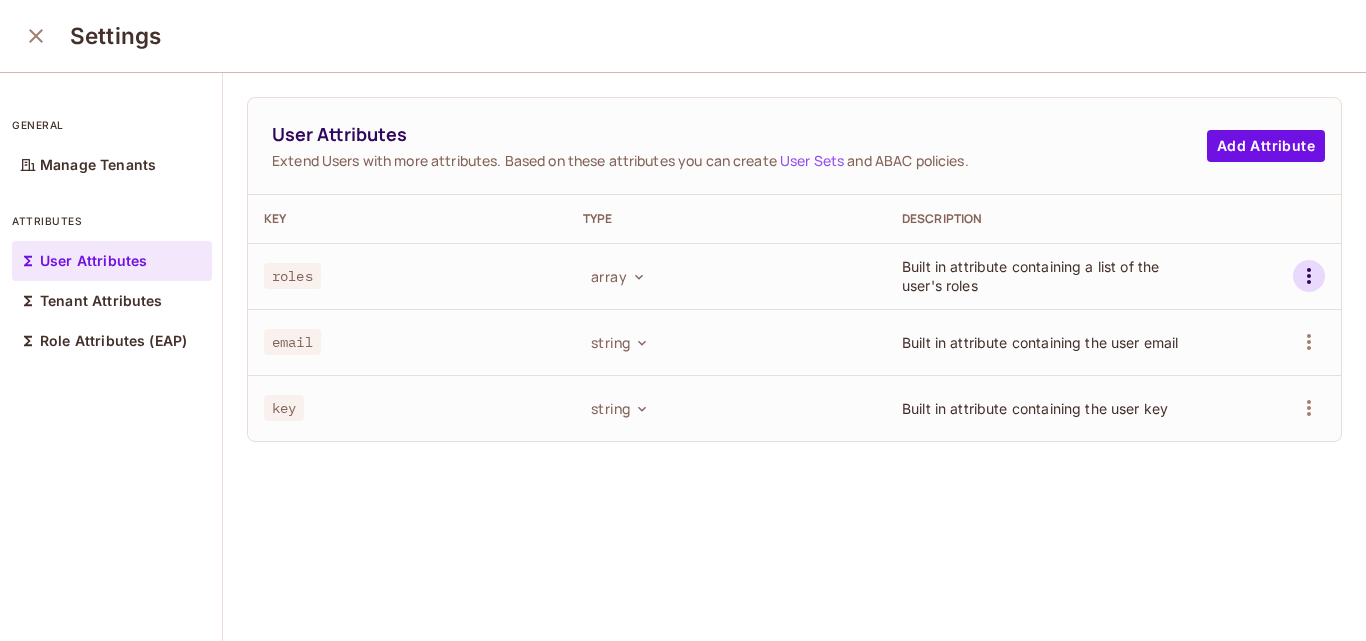 click 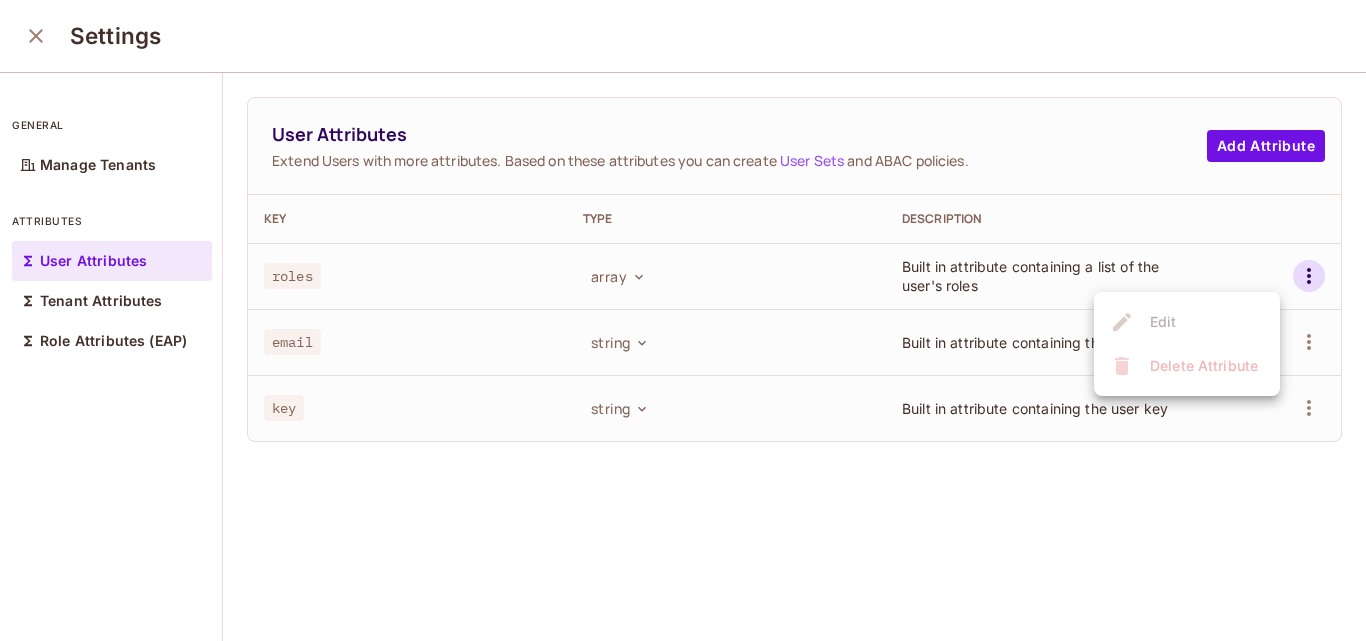 click at bounding box center [683, 320] 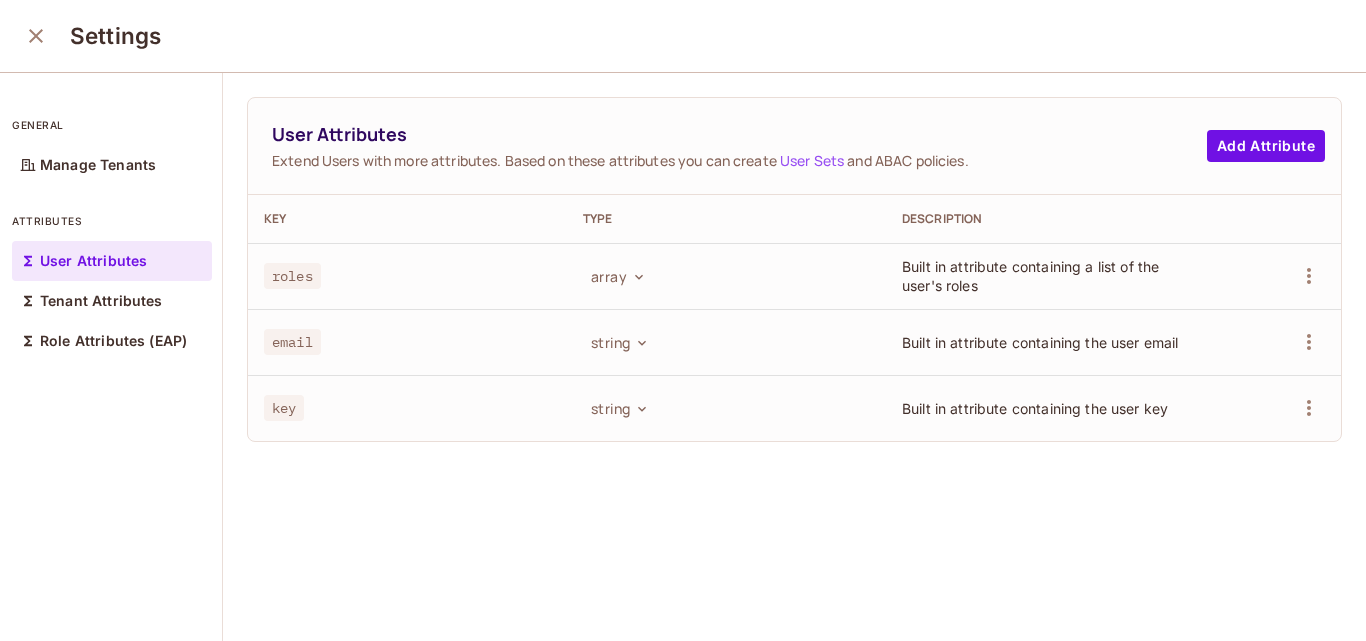 click on "Built in attribute containing a list of the user's roles" at bounding box center (1030, 276) 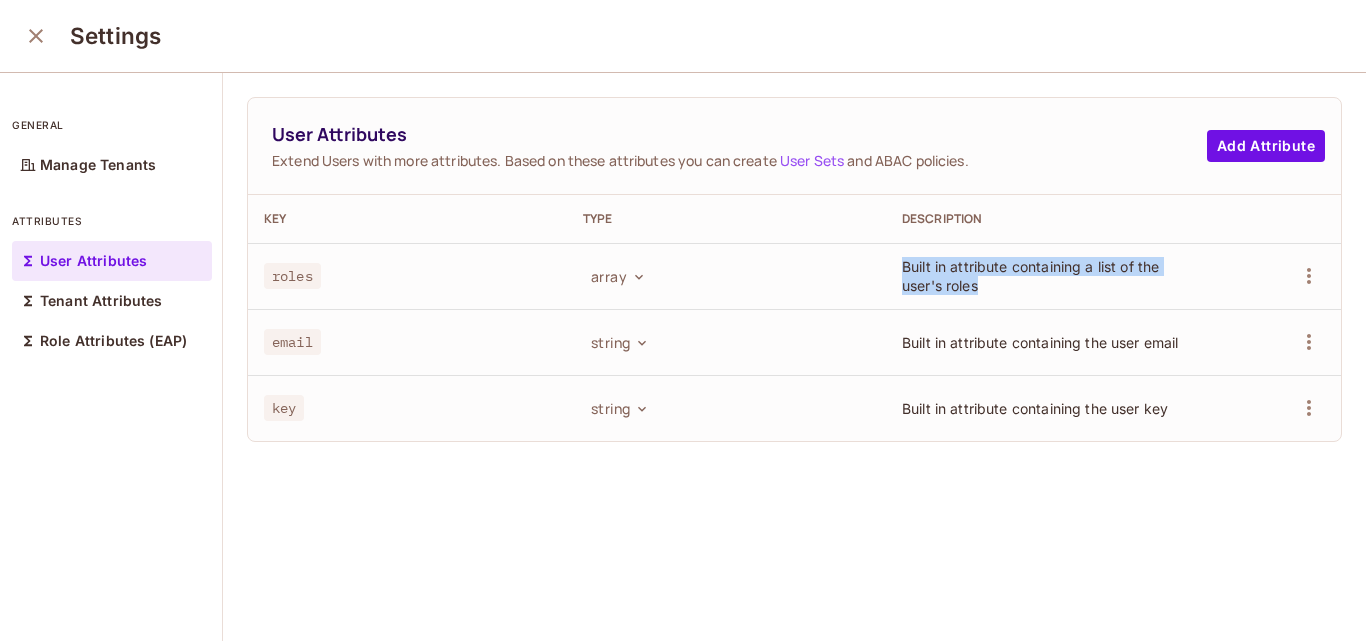 click on "Built in attribute containing a list of the user's roles" at bounding box center [1045, 276] 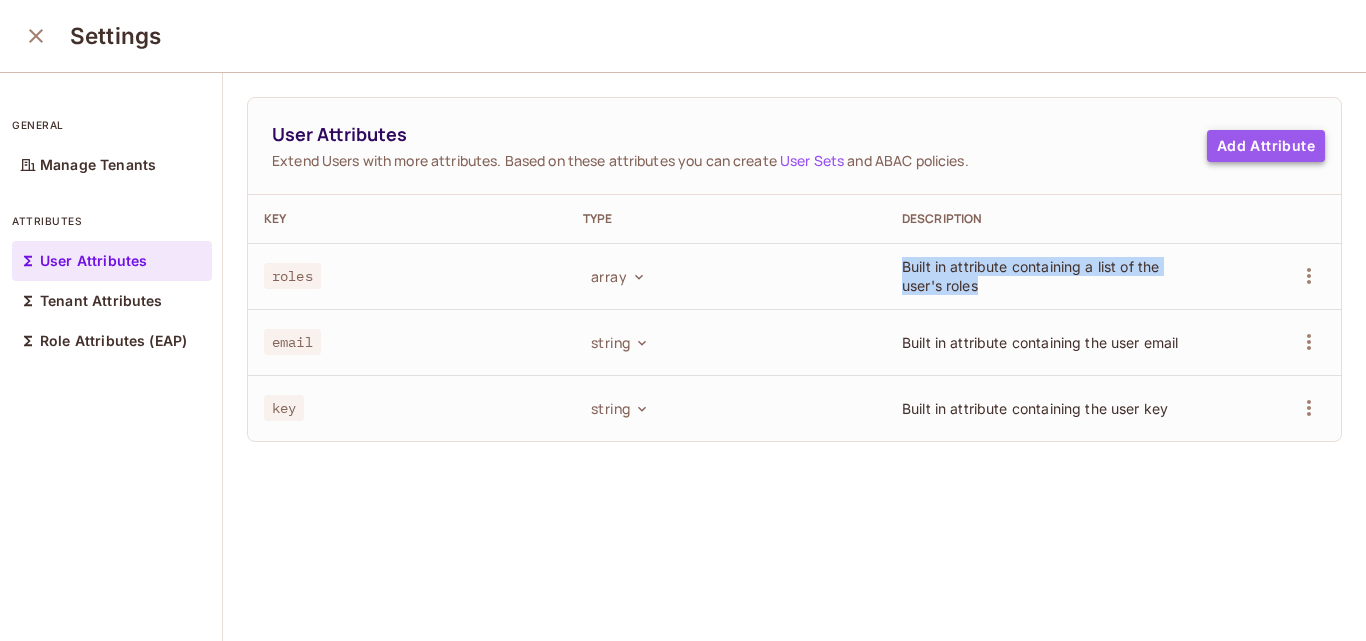 click on "Add Attribute" at bounding box center (1266, 146) 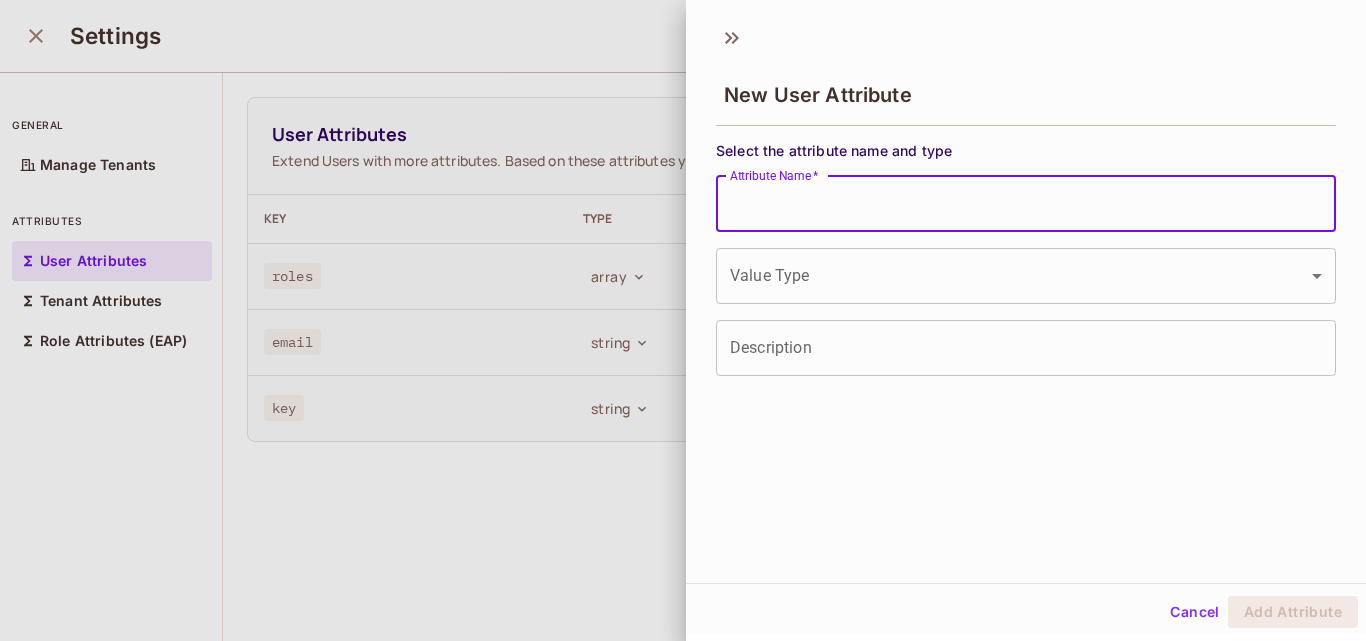 click on "Attribute Name   *" at bounding box center (1026, 204) 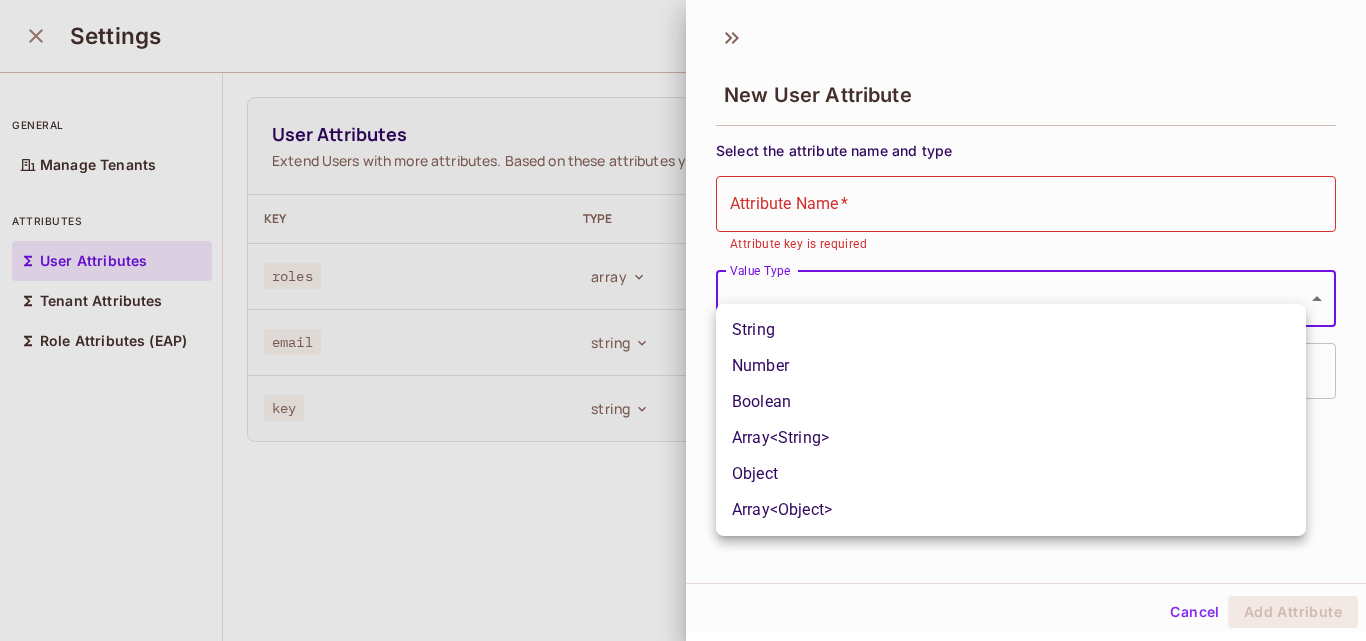 click at bounding box center (683, 320) 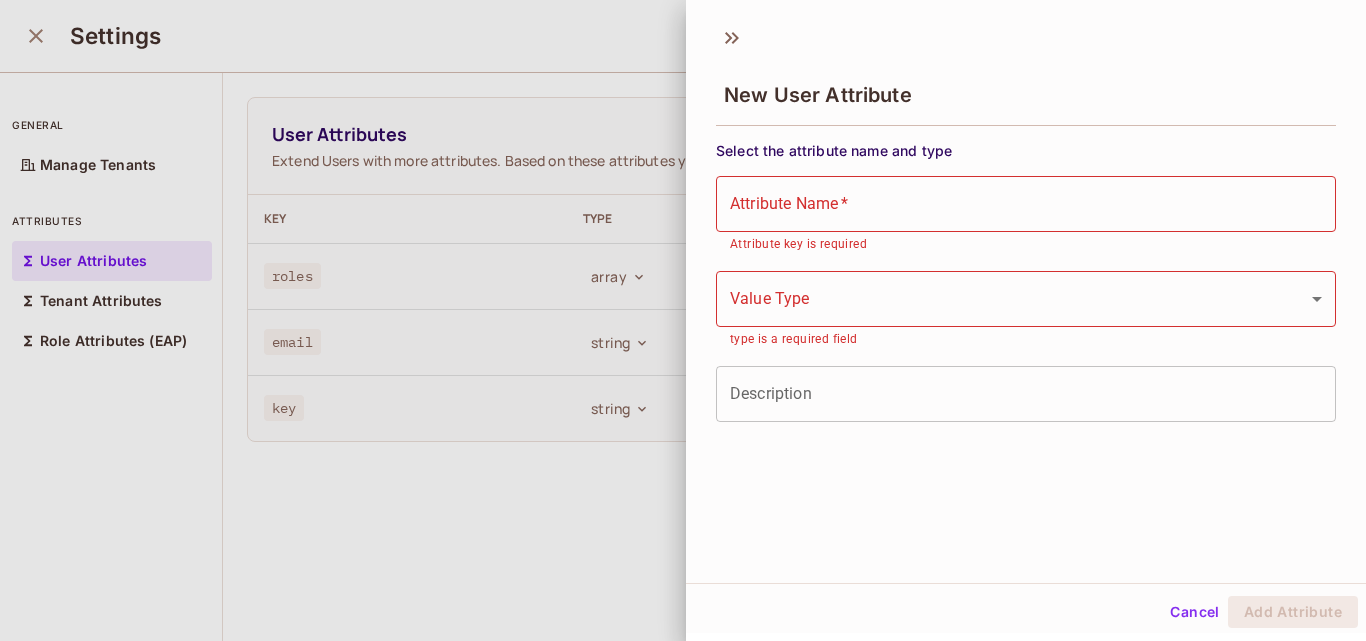 click at bounding box center [683, 320] 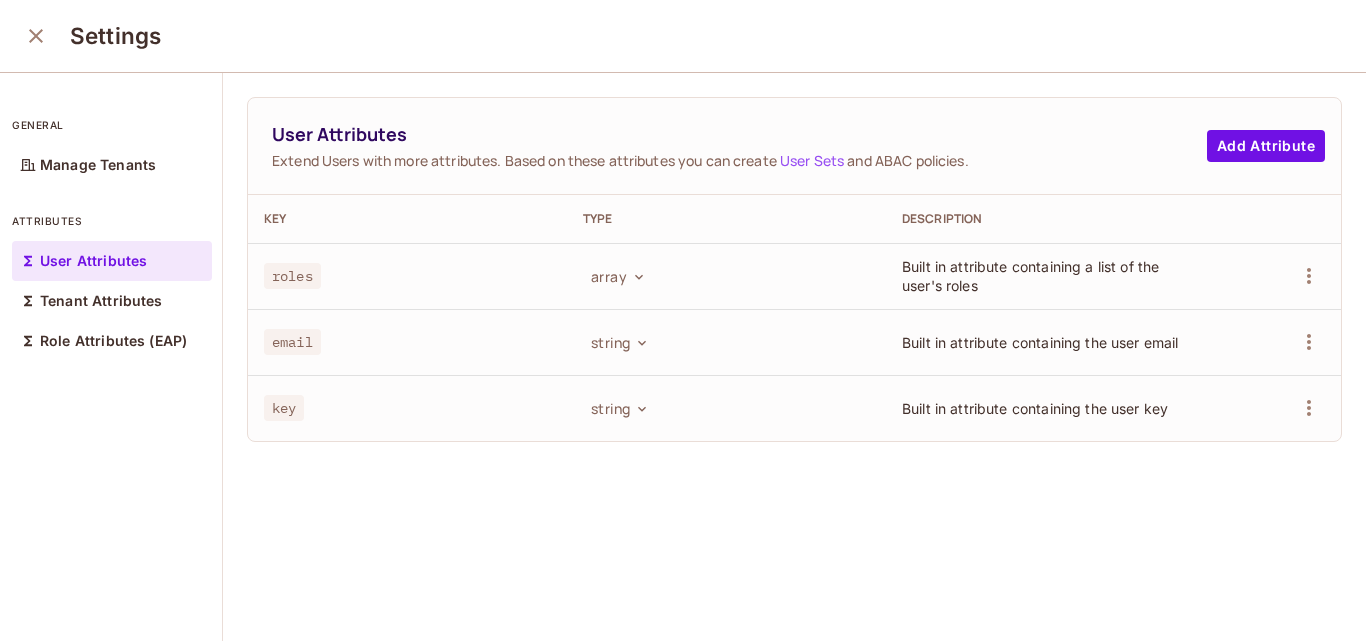 click on "string" at bounding box center [726, 408] 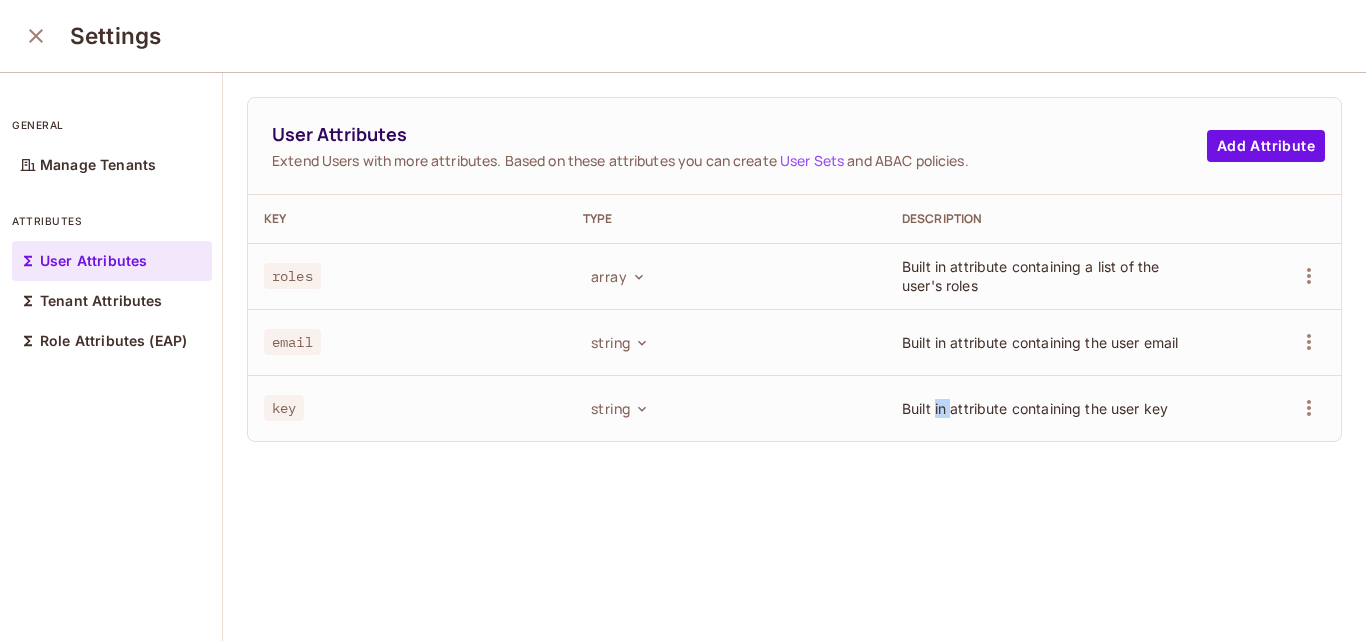 click on "Built in attribute containing the user key" at bounding box center (1035, 408) 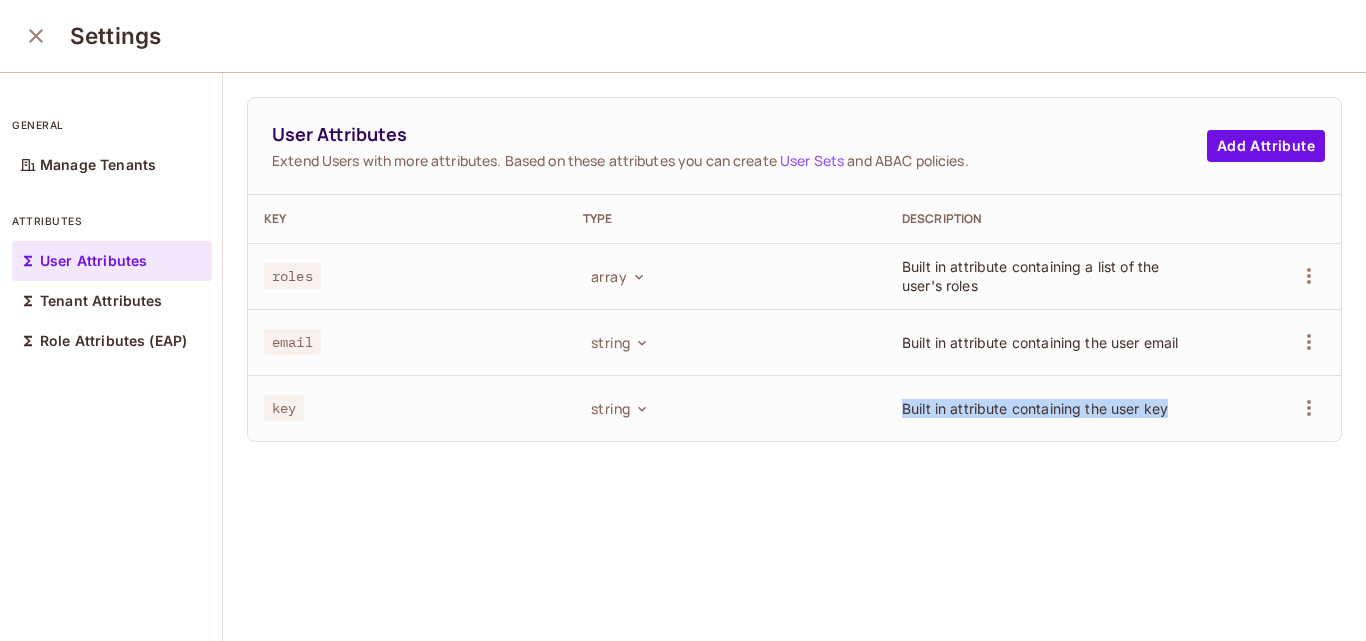 click on "Built in attribute containing the user key" at bounding box center [1035, 408] 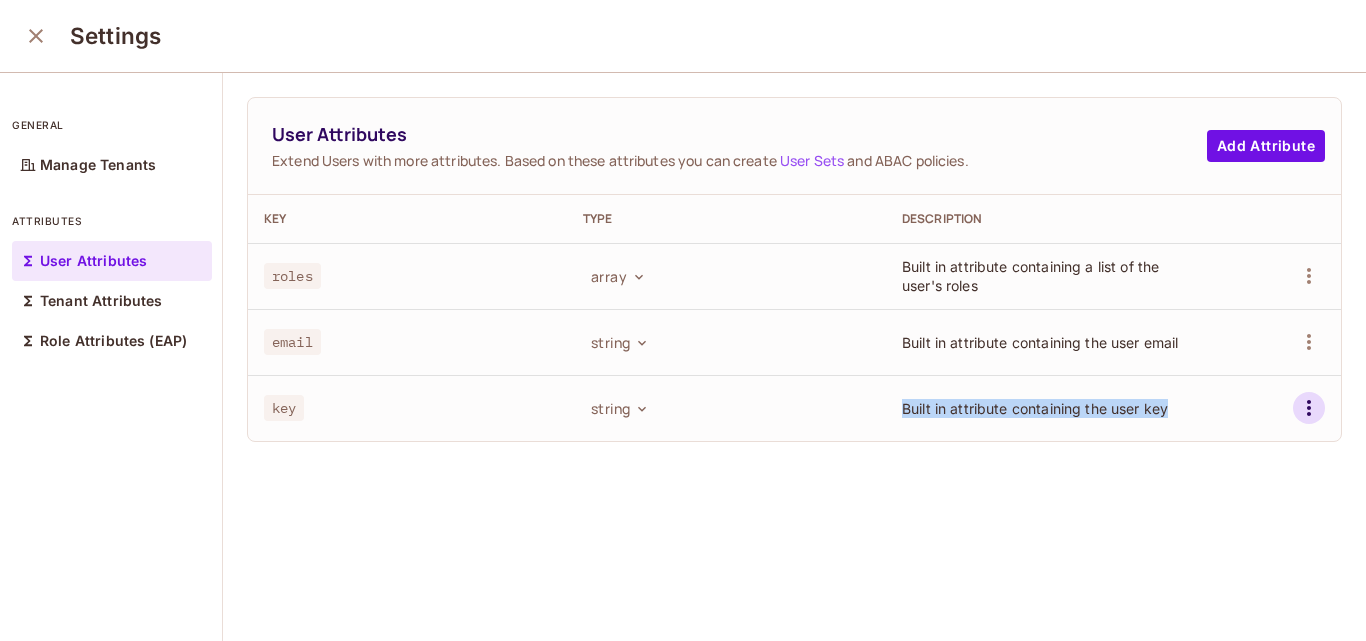 click 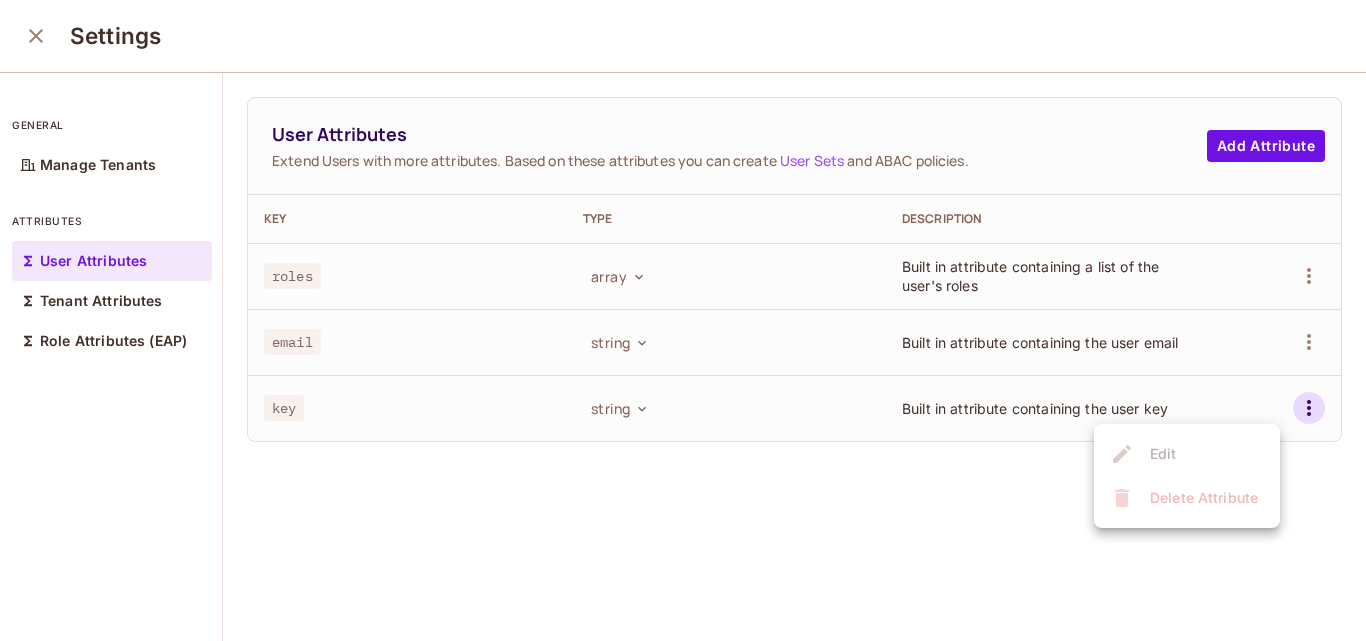 click at bounding box center [683, 320] 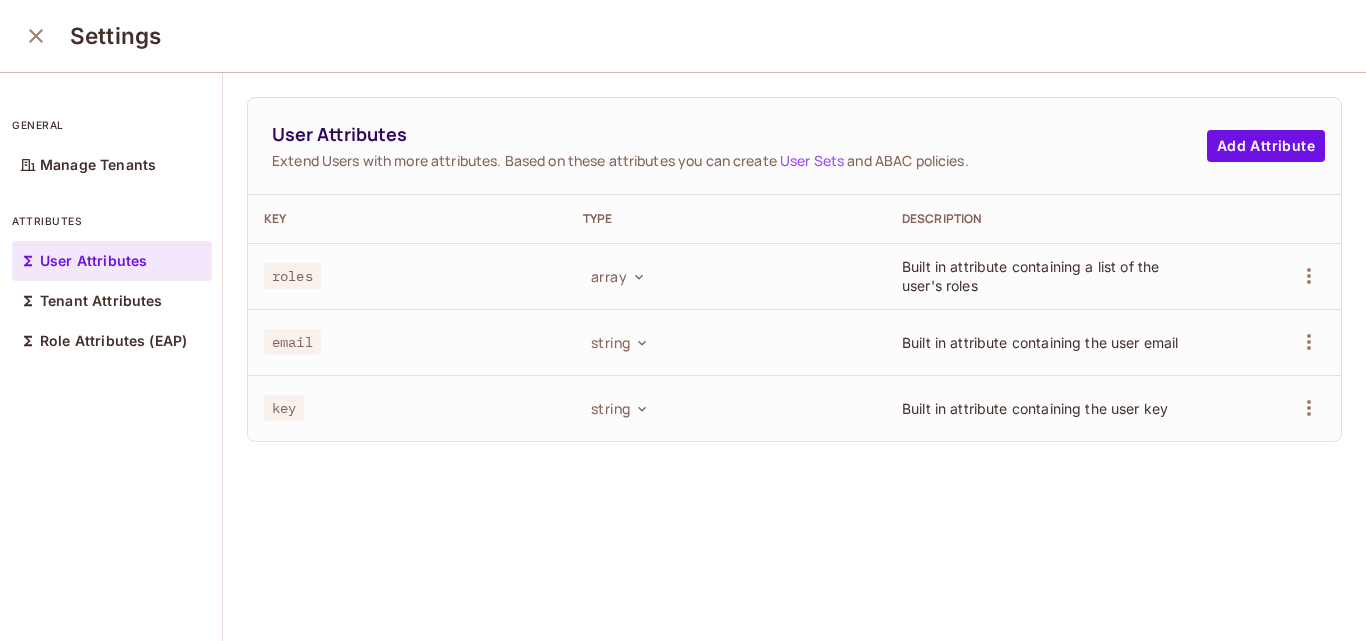 click 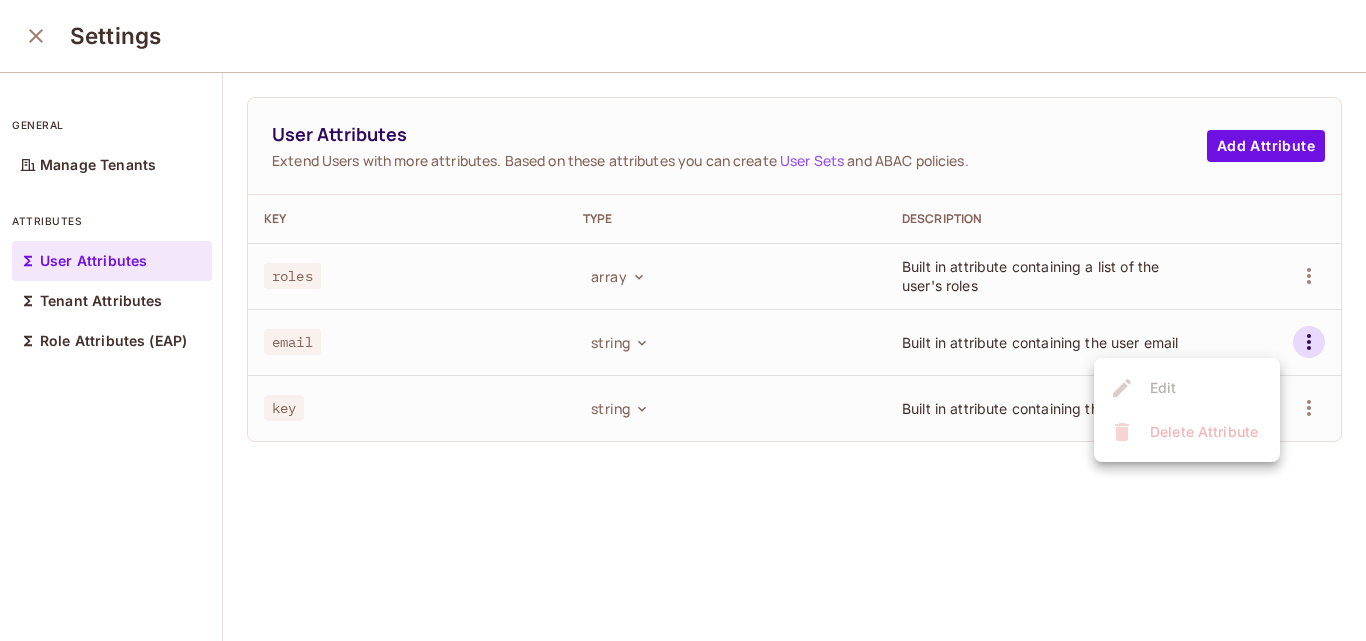 click at bounding box center (683, 320) 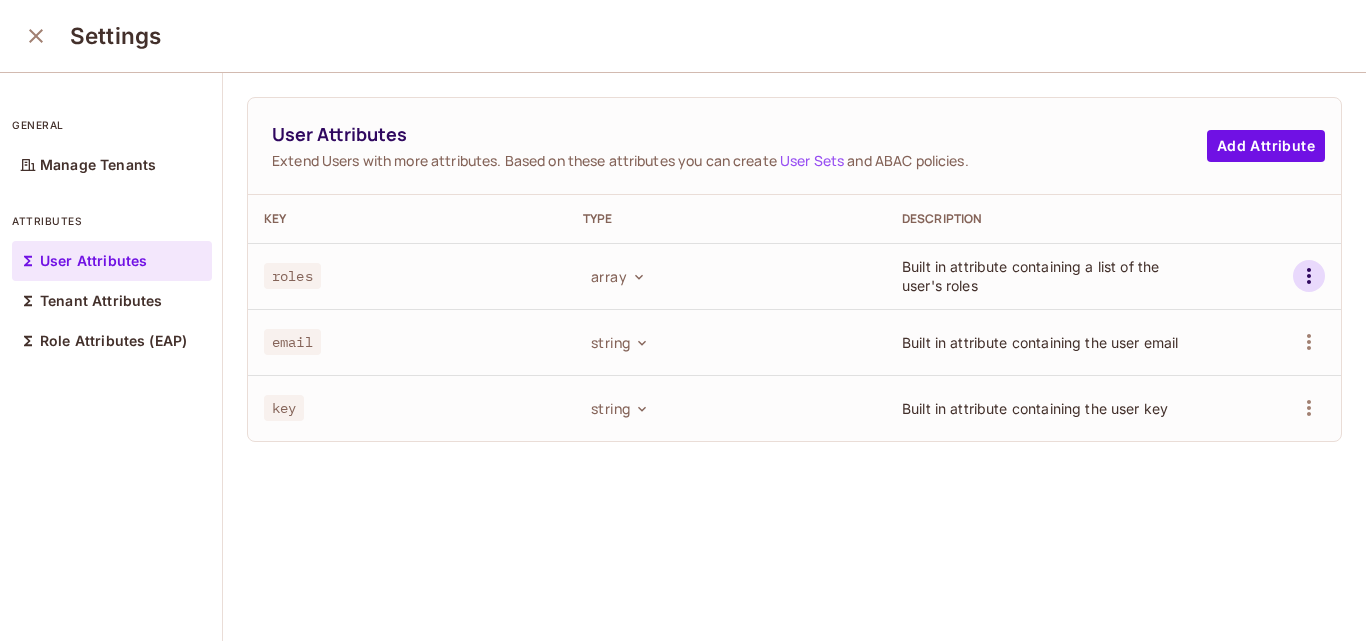 click 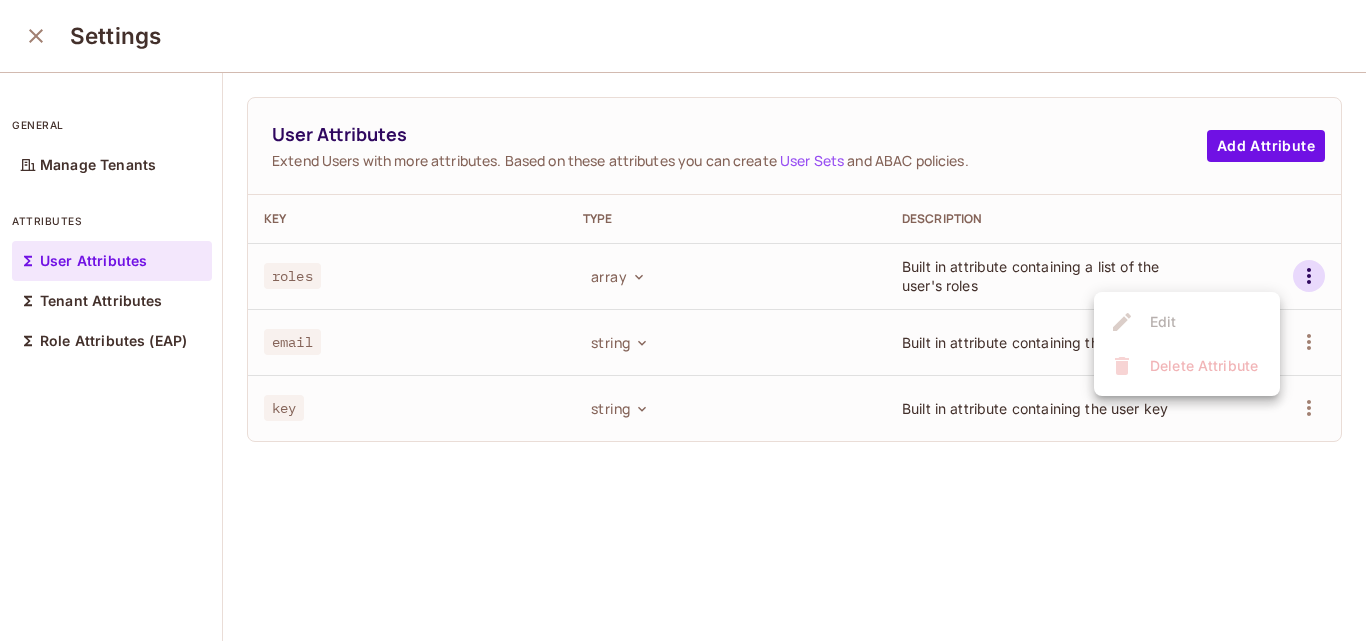 click at bounding box center [683, 320] 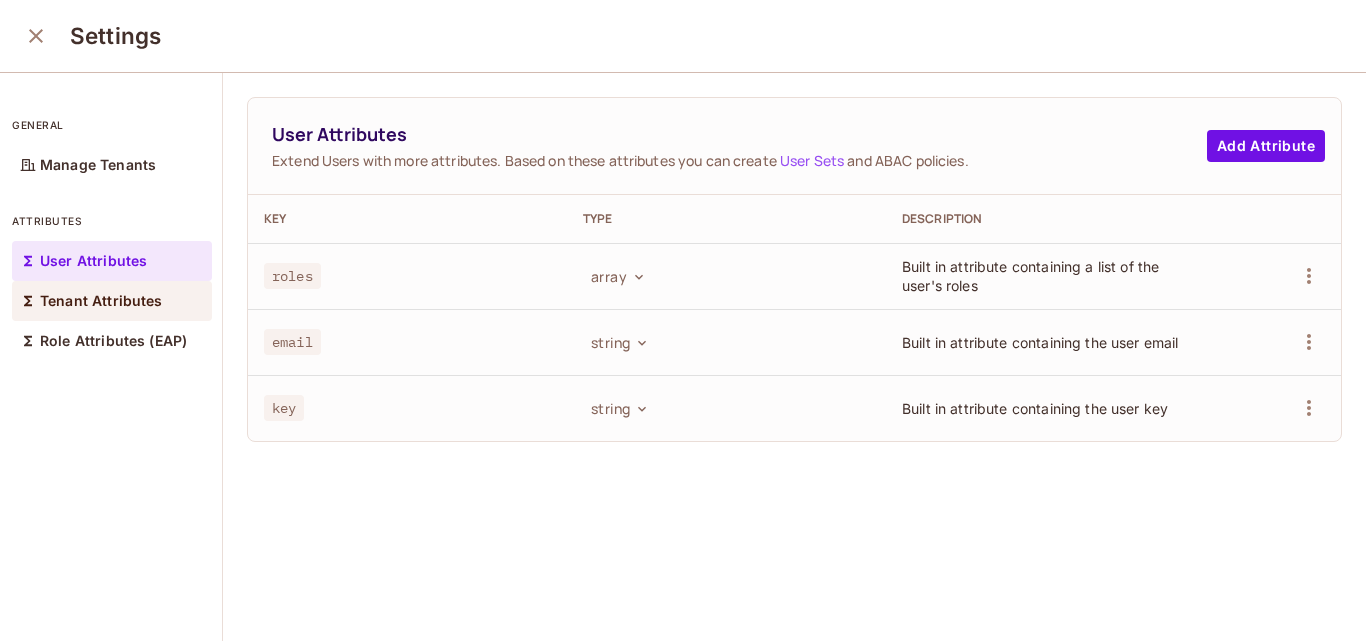 click on "Tenant Attributes" at bounding box center [101, 301] 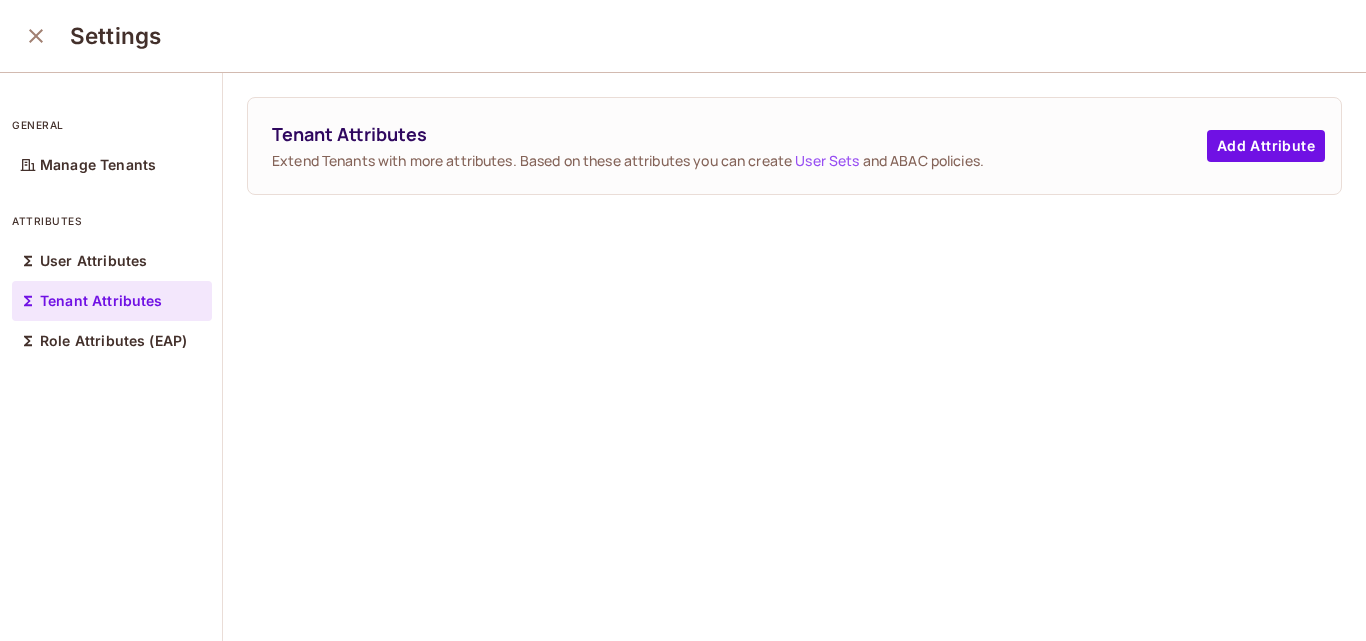 click on "general Manage Tenants attributes User Attributes Tenant Attributes Role Attributes (EAP)" at bounding box center (111, 358) 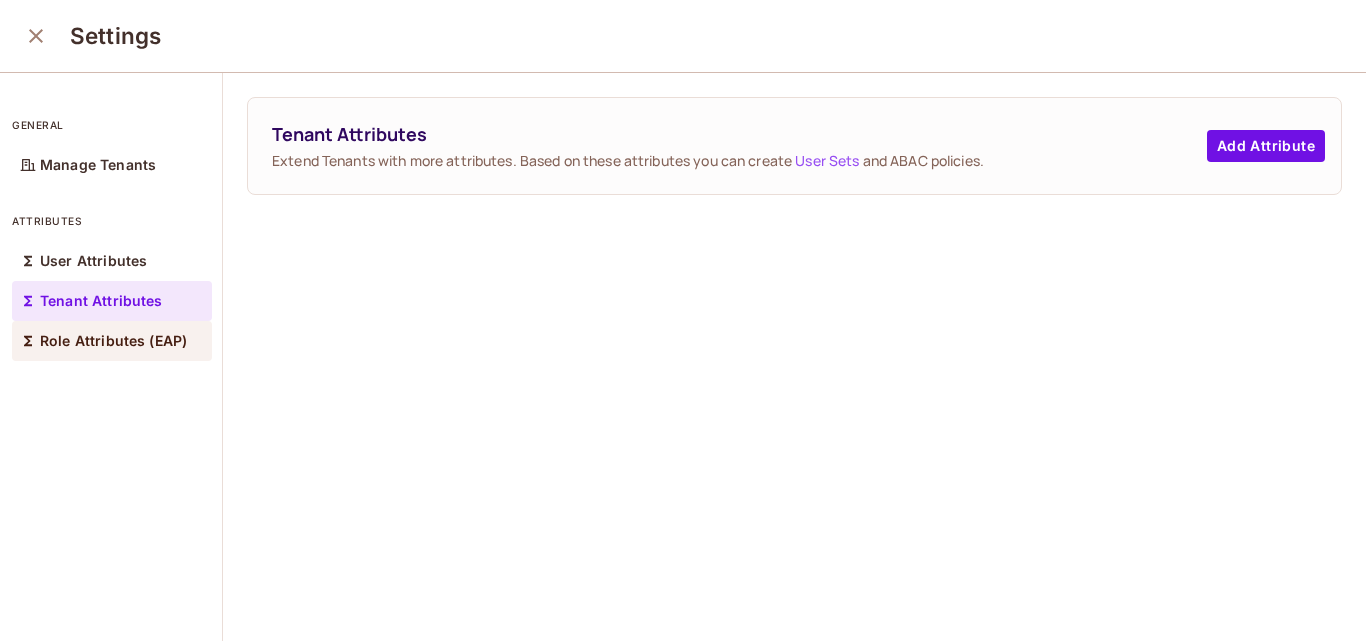 click on "Role Attributes (EAP)" at bounding box center (112, 341) 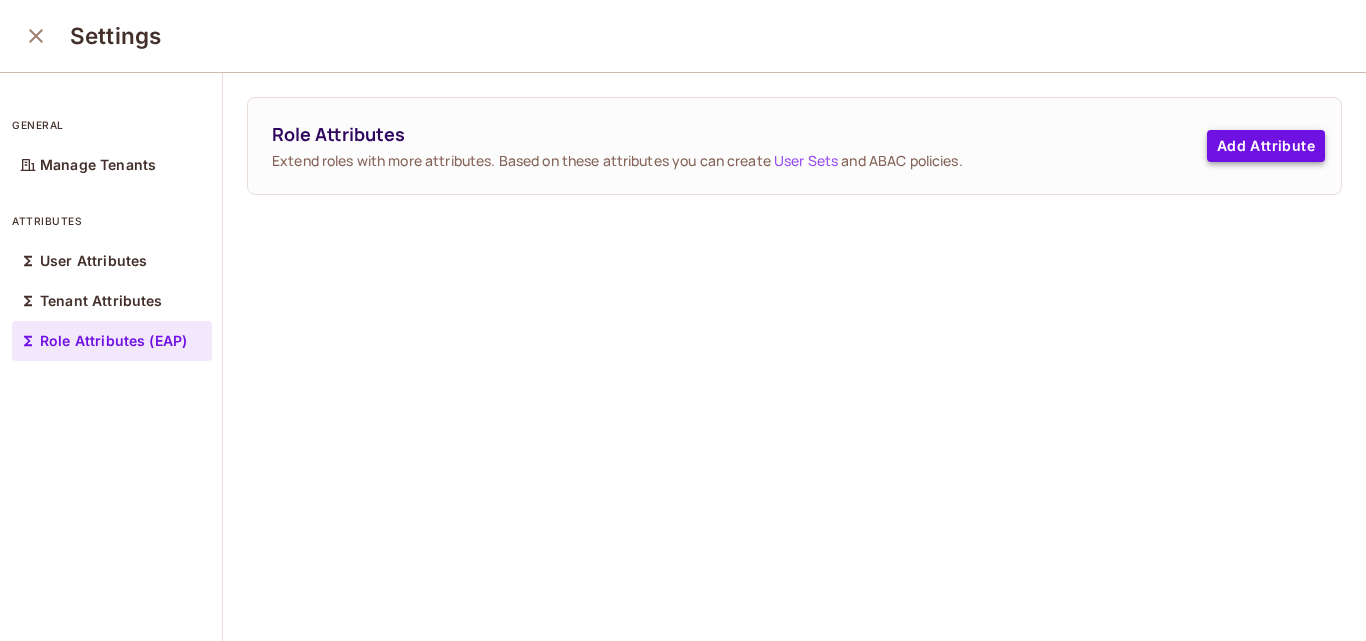 click on "Add Attribute" at bounding box center [1266, 146] 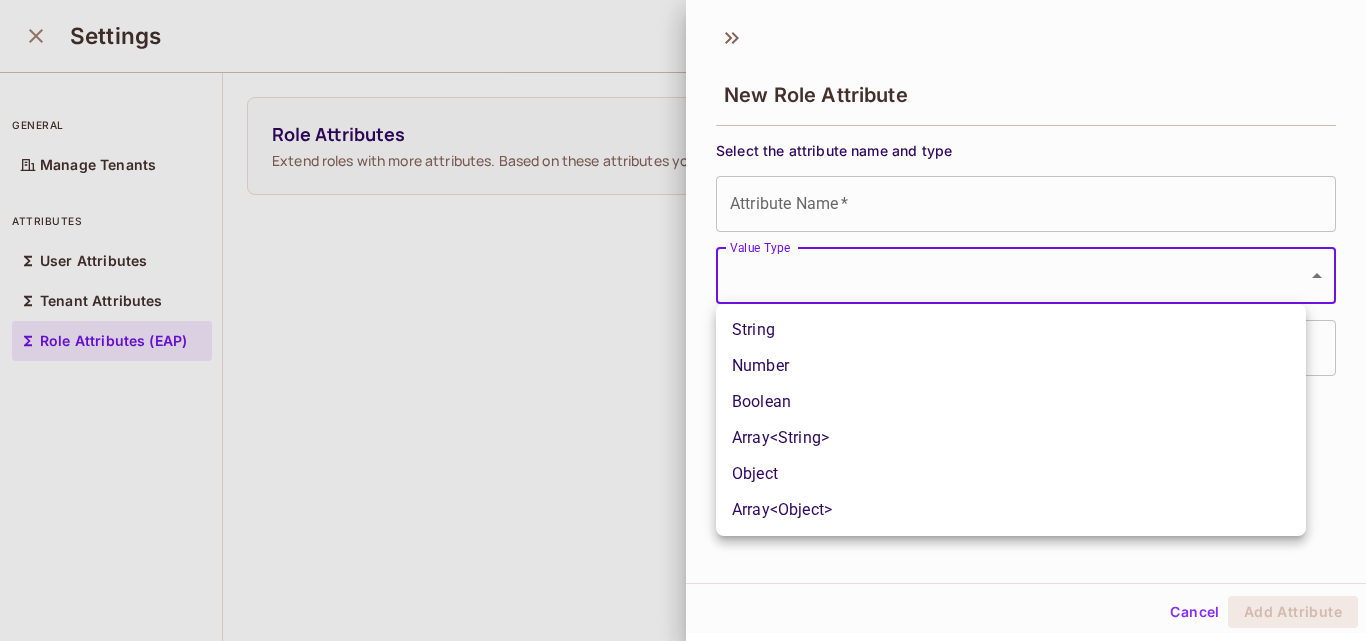 click on "Pro P [LAST] Test Projects Monitoring Settings Default Project Development Home Policy Directory Elements Audit Log URL Mapping Connect 14 days left in Pro Trial Welcome! Upgrade Help & Updates [LAST] Test / Default Project : Development / User Management Default Tenant Settings Users Instances
Settings general Manage Tenants attributes User Attributes Tenant Attributes Role Attributes (EAP) Role Attributes Extend roles with more attributes. Based on these attributes you can create   User Sets   and ABAC policies. Add Attribute
New Role Attribute Select the attribute name and type Attribute Name   * Attribute Name   * Value Type ​ Value Type Description Description Cancel Add Attribute String Number Boolean Array<String> Object Array<Object>" at bounding box center [683, 320] 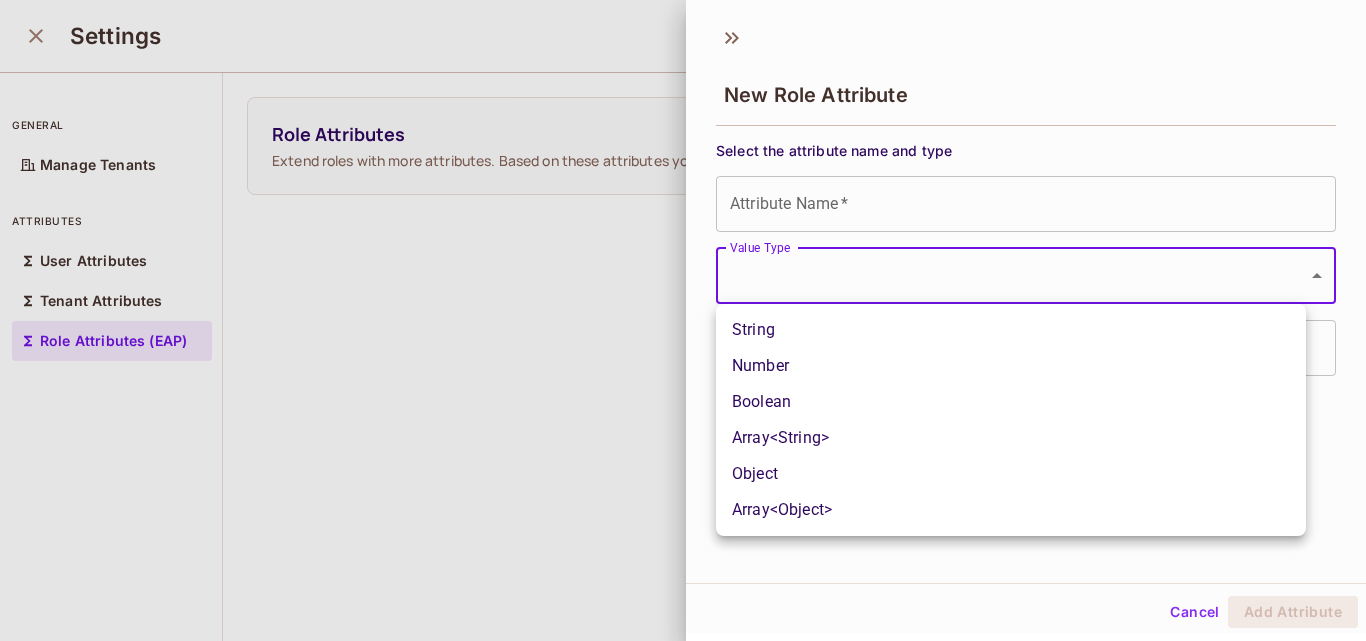 click at bounding box center [683, 320] 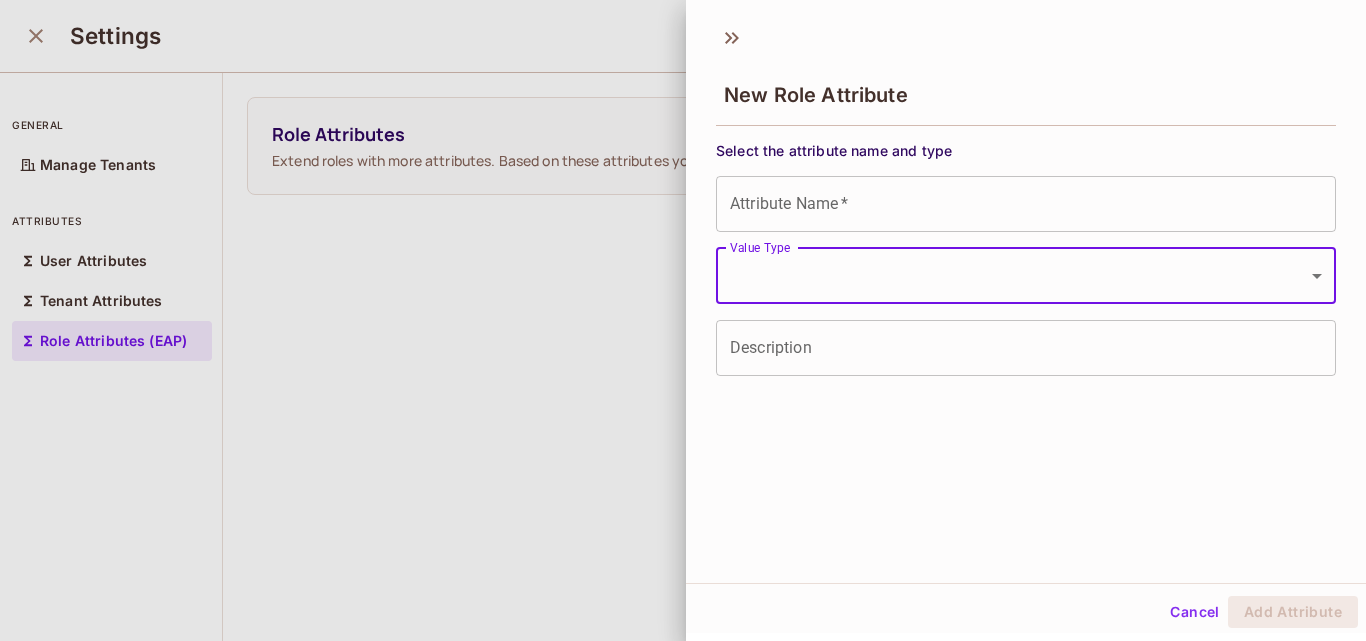 click at bounding box center [683, 320] 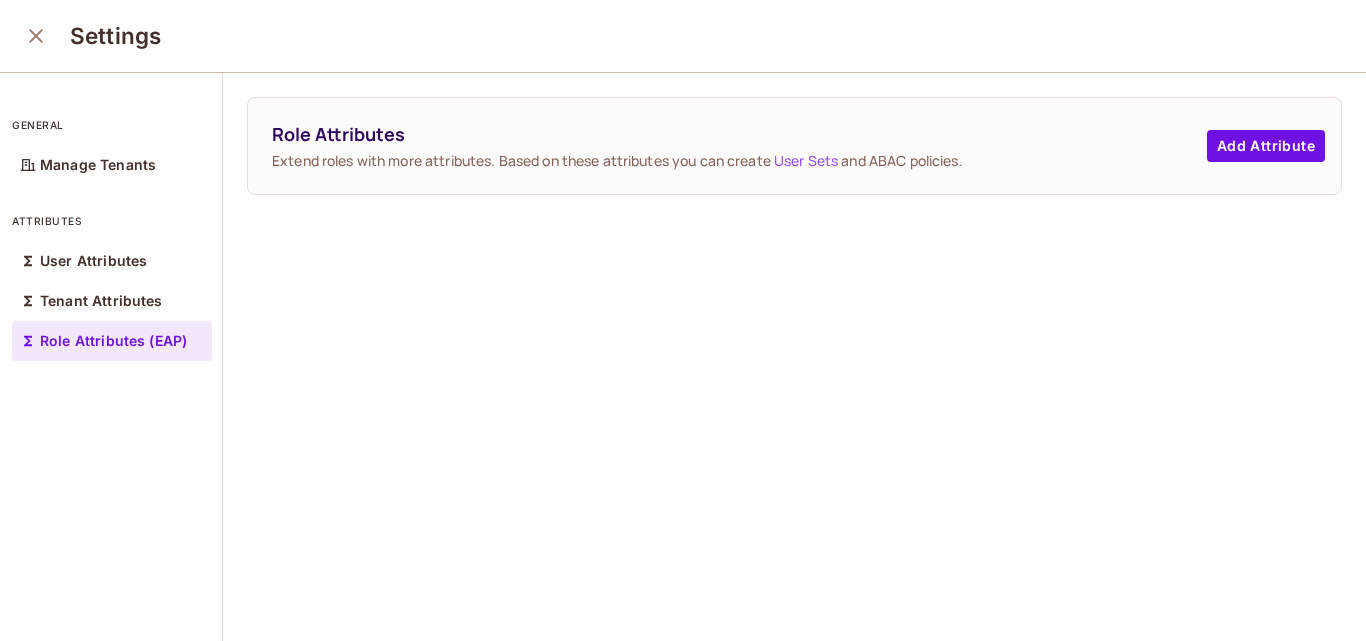 click on "Role Attributes Extend roles with more attributes. Based on these attributes you can create   User Sets   and ABAC policies. Add Attribute" at bounding box center [794, 358] 